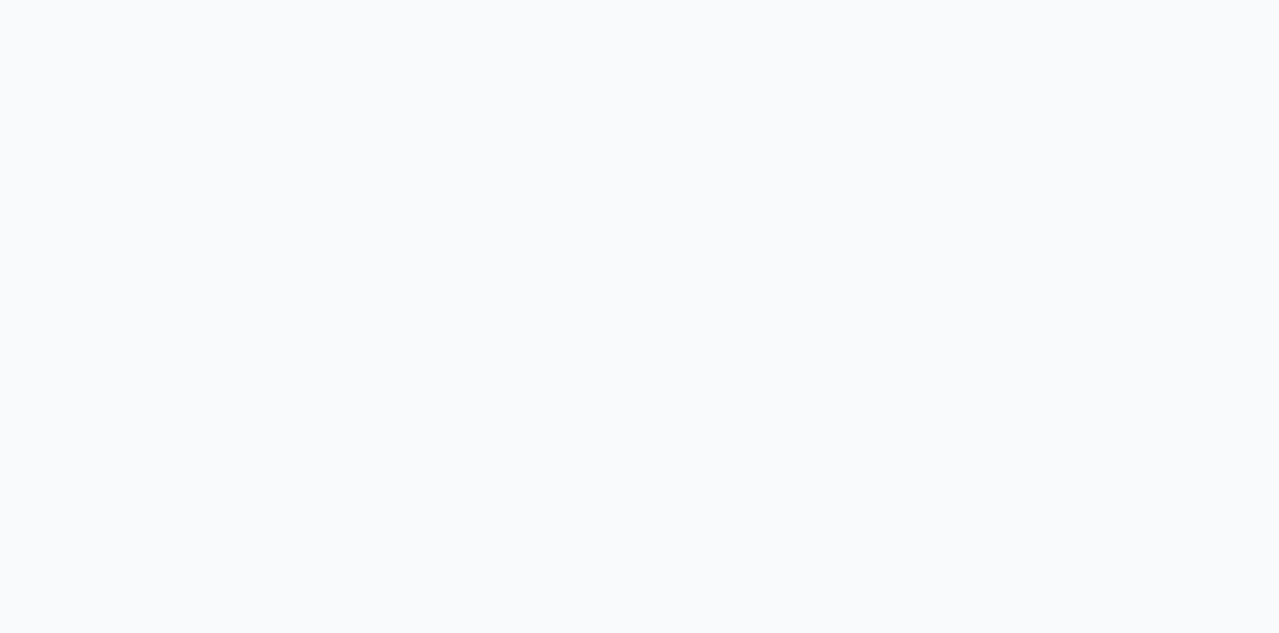 scroll, scrollTop: 0, scrollLeft: 0, axis: both 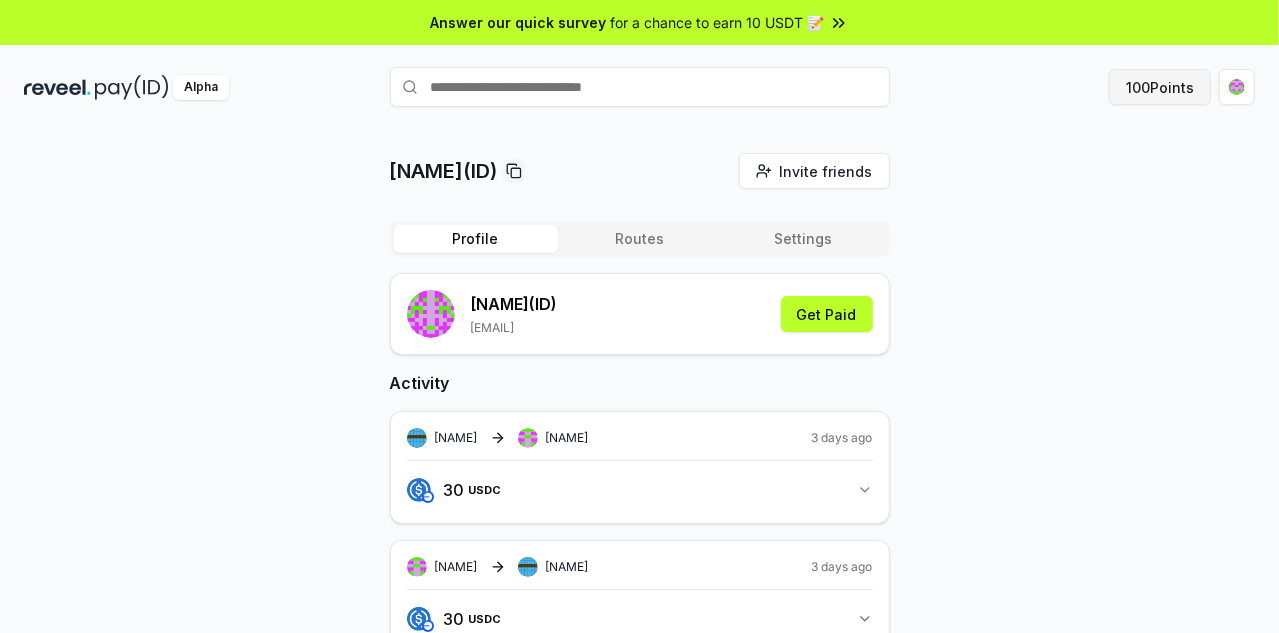 click on "100  Points" at bounding box center (1160, 87) 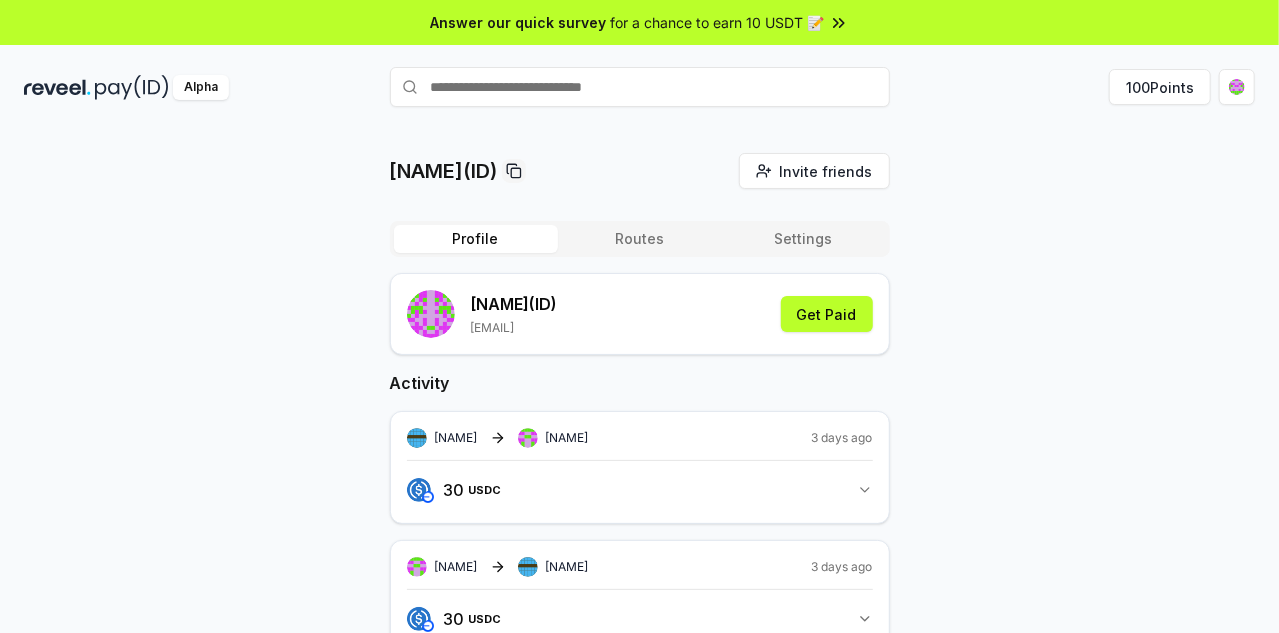 click at bounding box center [640, 87] 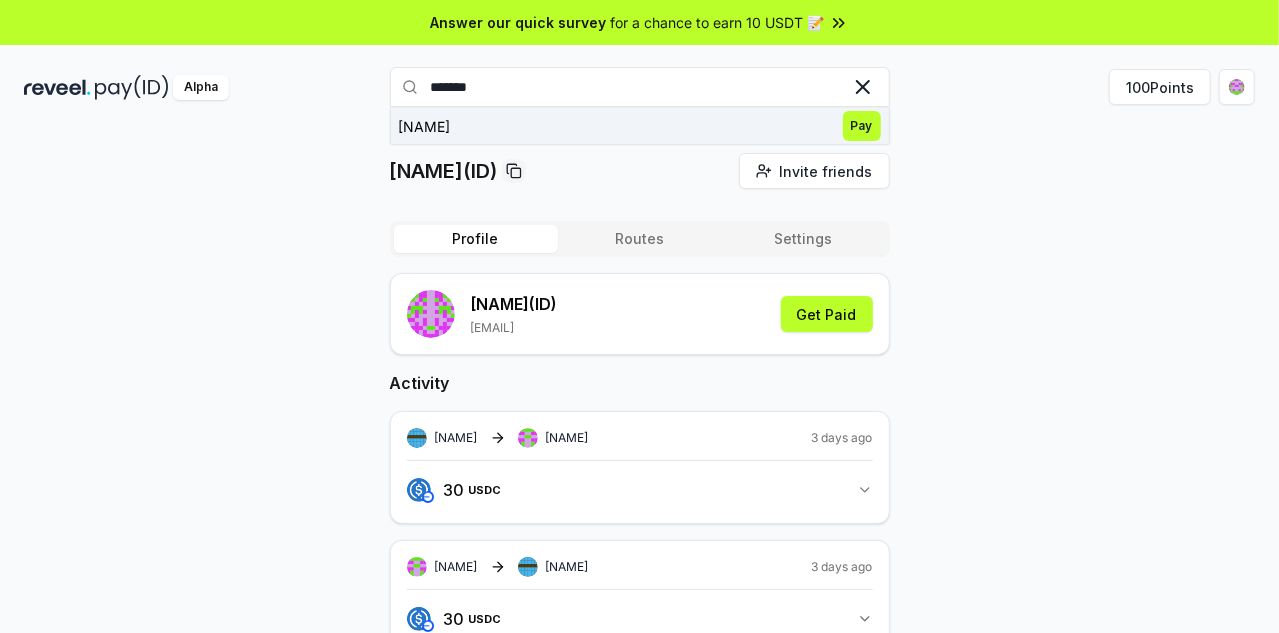 click on "Pay" at bounding box center (862, 126) 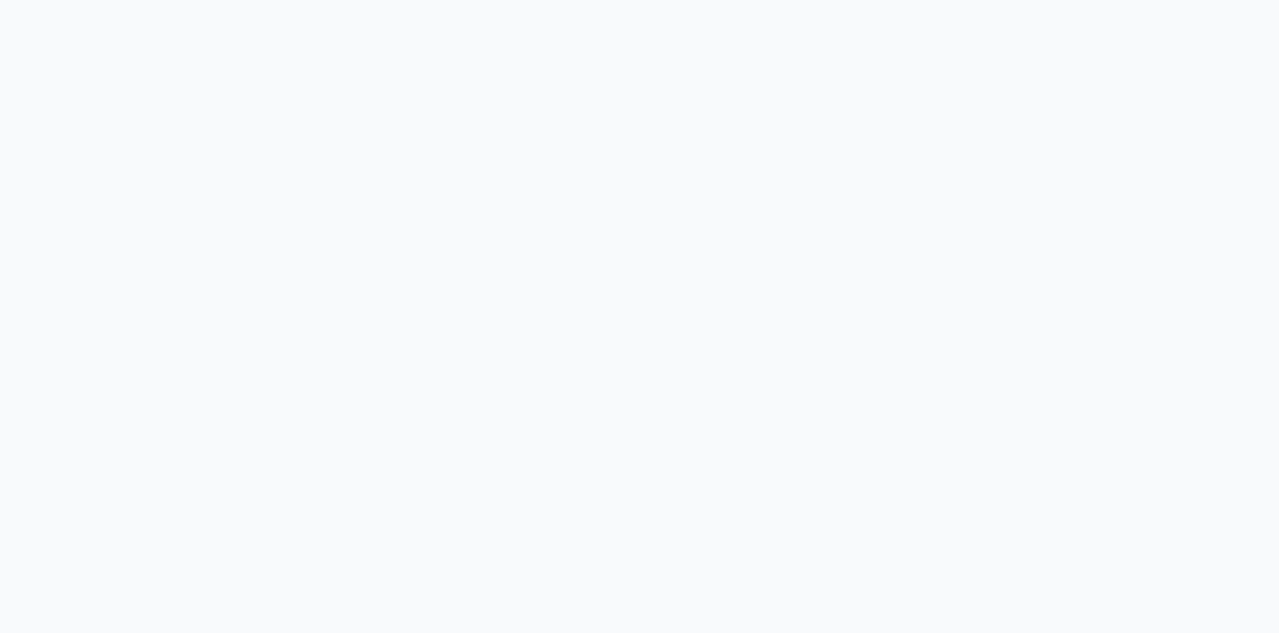 scroll, scrollTop: 0, scrollLeft: 0, axis: both 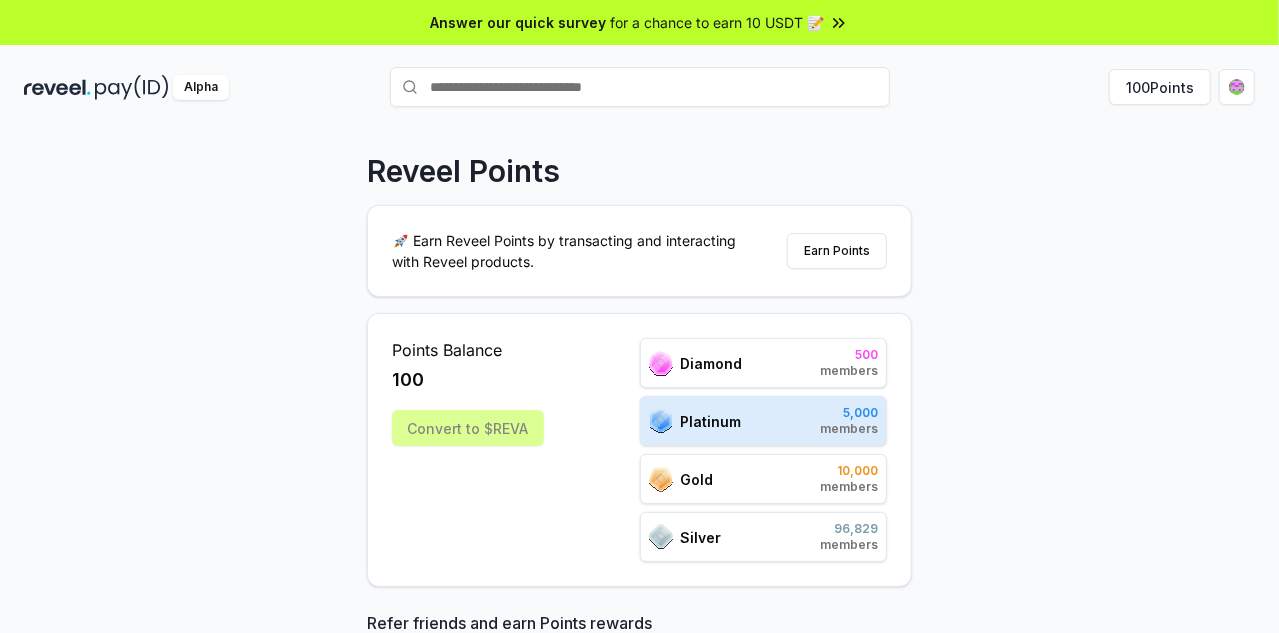 click at bounding box center [640, 87] 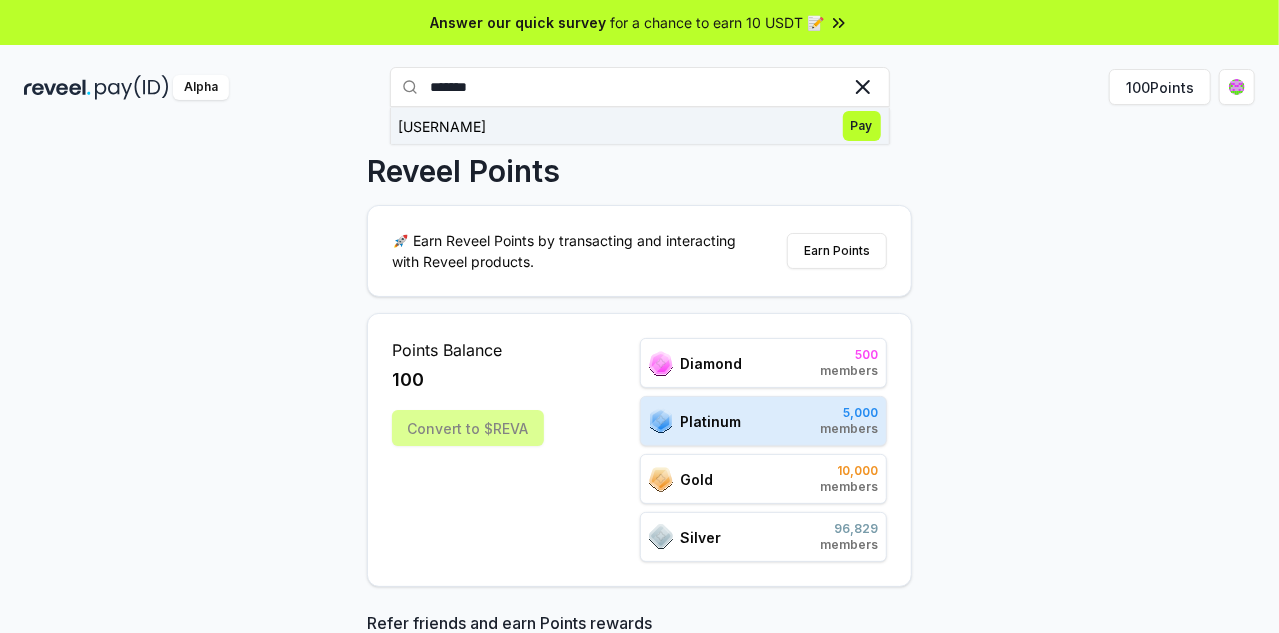click on "Pay" at bounding box center (862, 126) 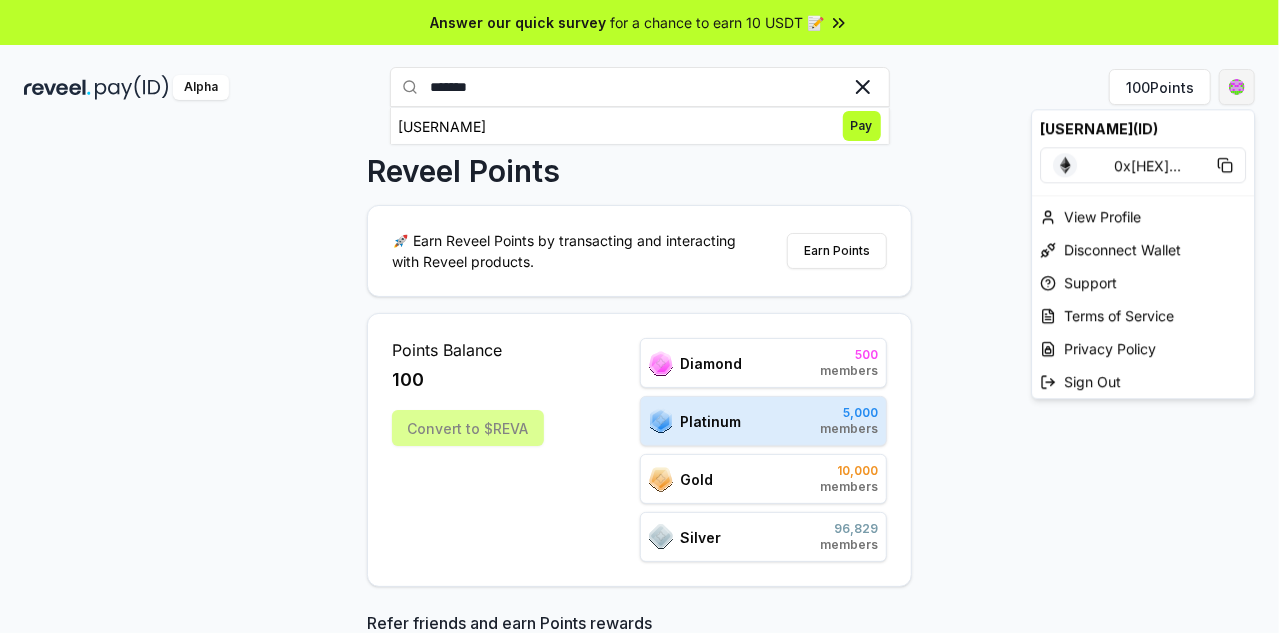 click on "Answer our quick survey for a chance to earn 10 USDT 📝 Alpha ******* [USERNAME] Pay   100  Points Reveel Points  🚀 Earn Reveel Points by transacting and interacting with Reveel products. Earn Points Points Balance  100 Convert to $REVA Diamond 500 members Platinum 5,000 members Gold 10,000 members Silver 96,829 members Refer friends and earn Points rewards https://reveel.id/refer/[USERNAME] Invite friends Join the discussion on Discord Join Discord     31.2K community members Leaderboard Diamond Platinum Gold Silver Rank Pay(ID) Points # 3184 [USERNAME] 100 # 501 789 12,988 # 502 core 12,952 # 503 makssimfortzswtb 12,934 # 504 dyingreplica8105 12,934 # 505 [USERNAME] 12,934 # 506 org 12,928 # 507 dante00023 12,856 # 508 0x[HEX] 12,844 # 509 navallicensee861 12,843 # 510 thisneverends 12,843 Previous 1 2 3 4 5 More pages 500 Next [USERNAME](ID)   0x[HEX] ...     View Profile   Disconnect Wallet   Support   Terms of Service   Privacy Policy   Sign Out" at bounding box center [639, 316] 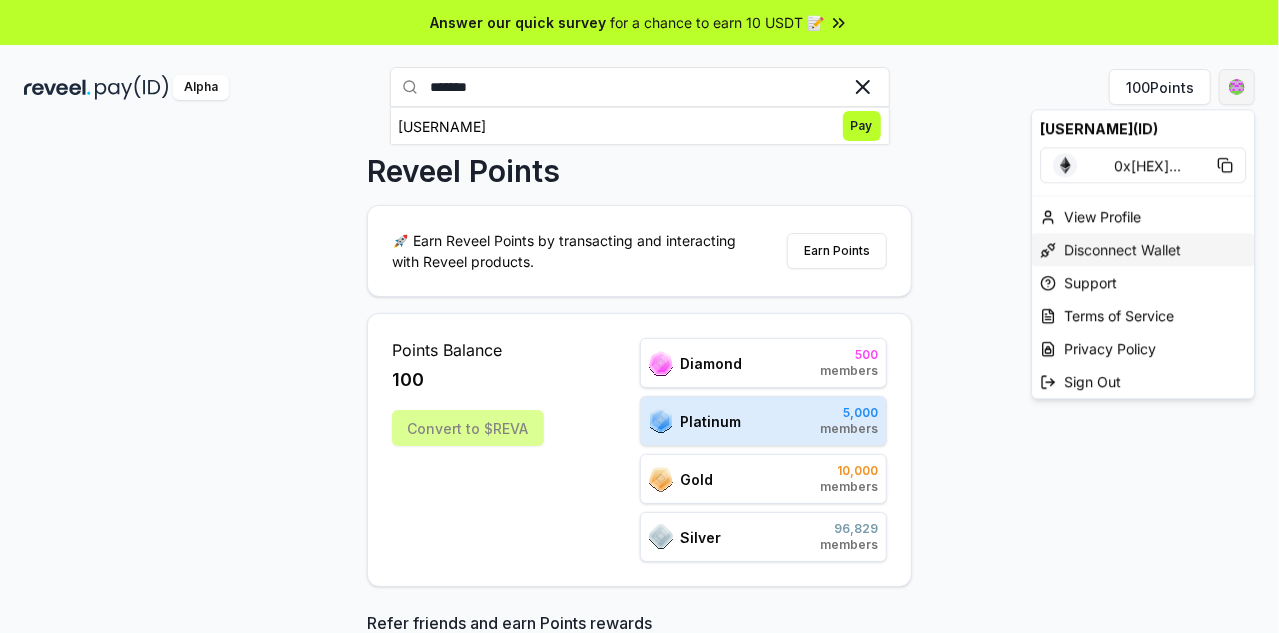 click on "Disconnect Wallet" at bounding box center (1143, 249) 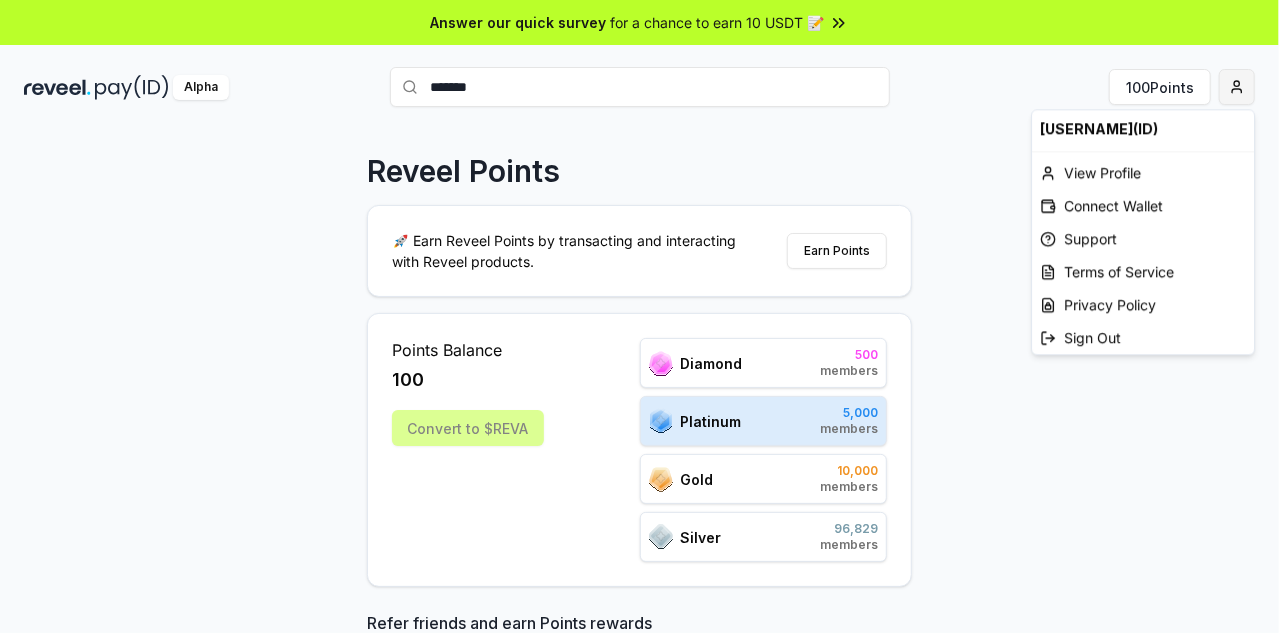 click on "Answer our quick survey for a chance to earn 10 USDT 📝 Alpha *******   100  Points Reveel Points  🚀 Earn Reveel Points by transacting and interacting with Reveel products. Earn Points Points Balance  100 Convert to $REVA Diamond 500 members Platinum 5,000 members Gold 10,000 members Silver 96,829 members Refer friends and earn Points rewards https://reveel.id/refer/shikdora Invite friends Join the discussion on Discord Join Discord     31.2K community members Leaderboard Diamond Platinum Gold Silver Rank Pay(ID) Points # 3184 shikdora 100 # 501 789 12,988 # 502 core 12,952 # 503 makssimfortzswtb 12,934 # 504 dyingreplica8105 12,934 # 505 natalia 12,934 # 506 org 12,928 # 507 dante00023 12,856 # 508 0xcalderascale 12,844 # 509 navallicensee861 12,843 # 510 thisneverends 12,843 Previous 1 2 3 4 5 More pages 500 Next shikdora(ID)   View Profile   Connect Wallet   Support   Terms of Service   Privacy Policy   Sign Out" at bounding box center (639, 316) 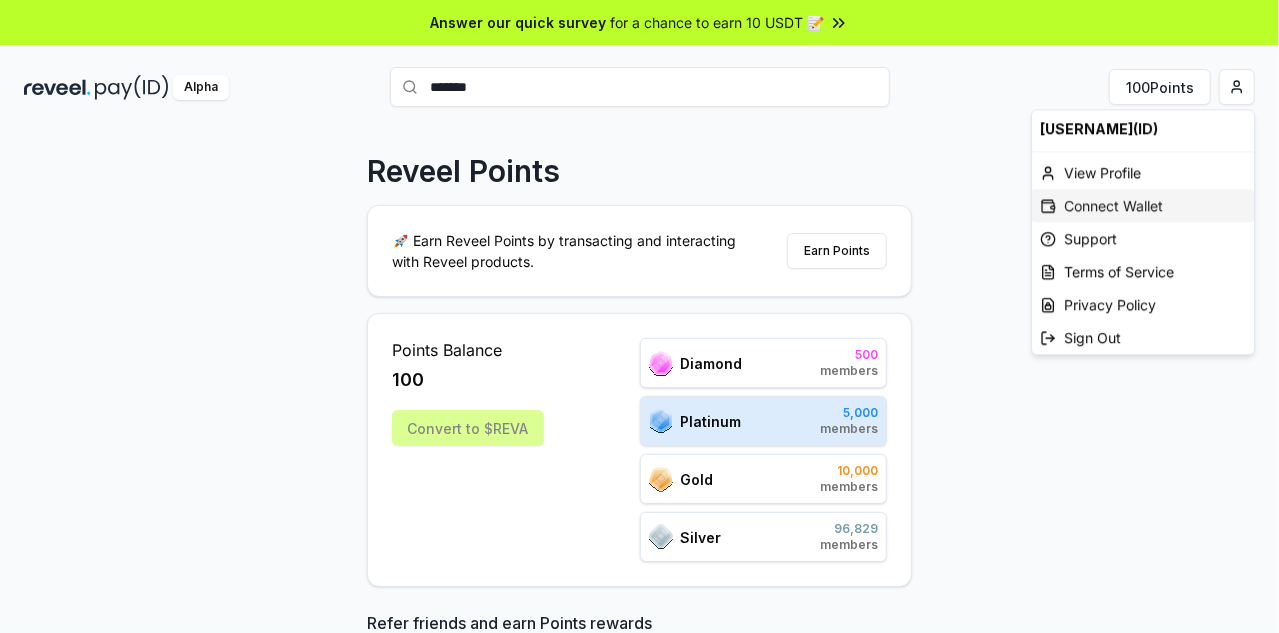 click on "Connect Wallet" at bounding box center [1143, 205] 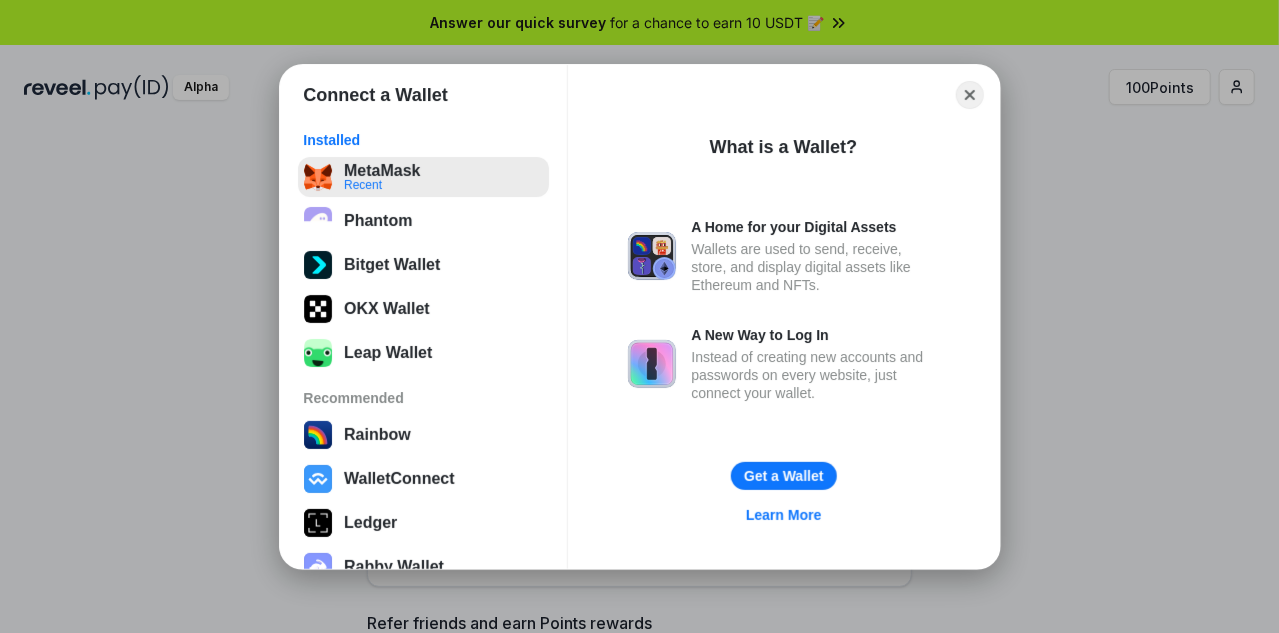click on "MetaMask Recent" at bounding box center (423, 177) 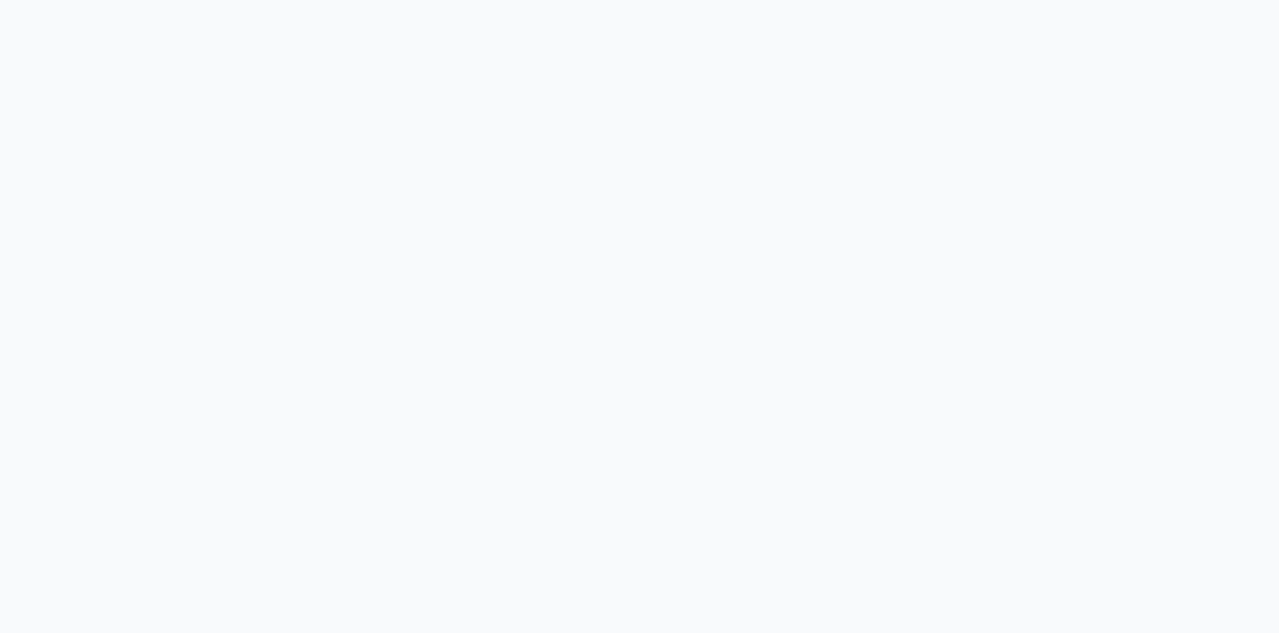 scroll, scrollTop: 0, scrollLeft: 0, axis: both 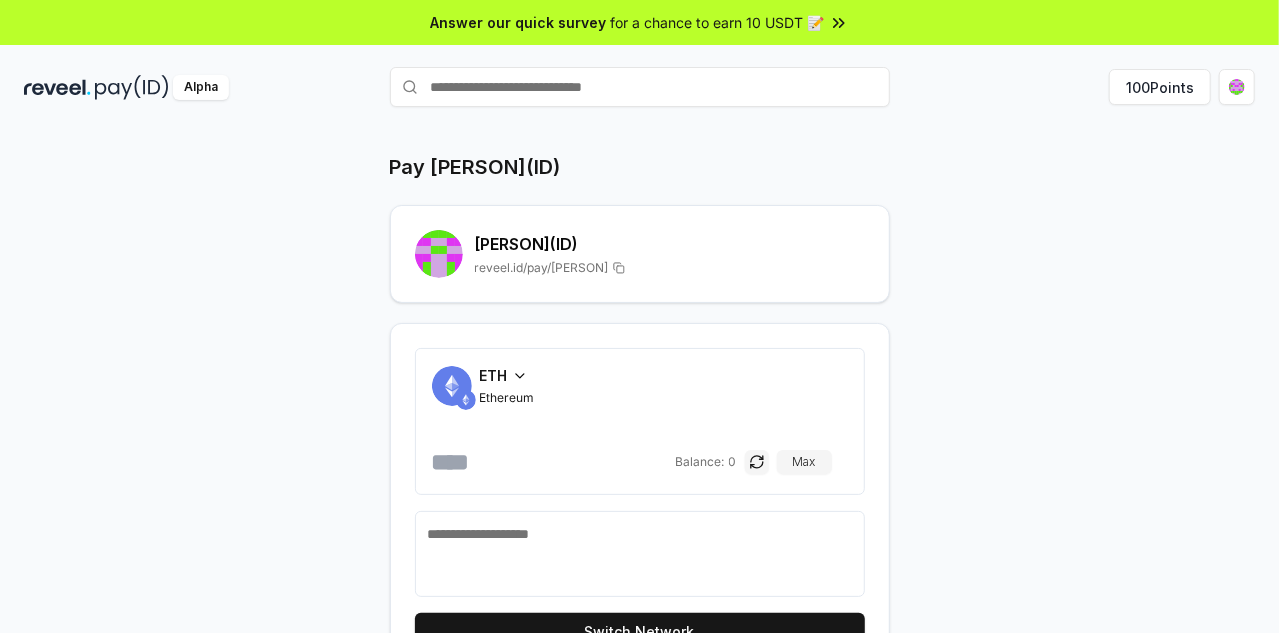 click 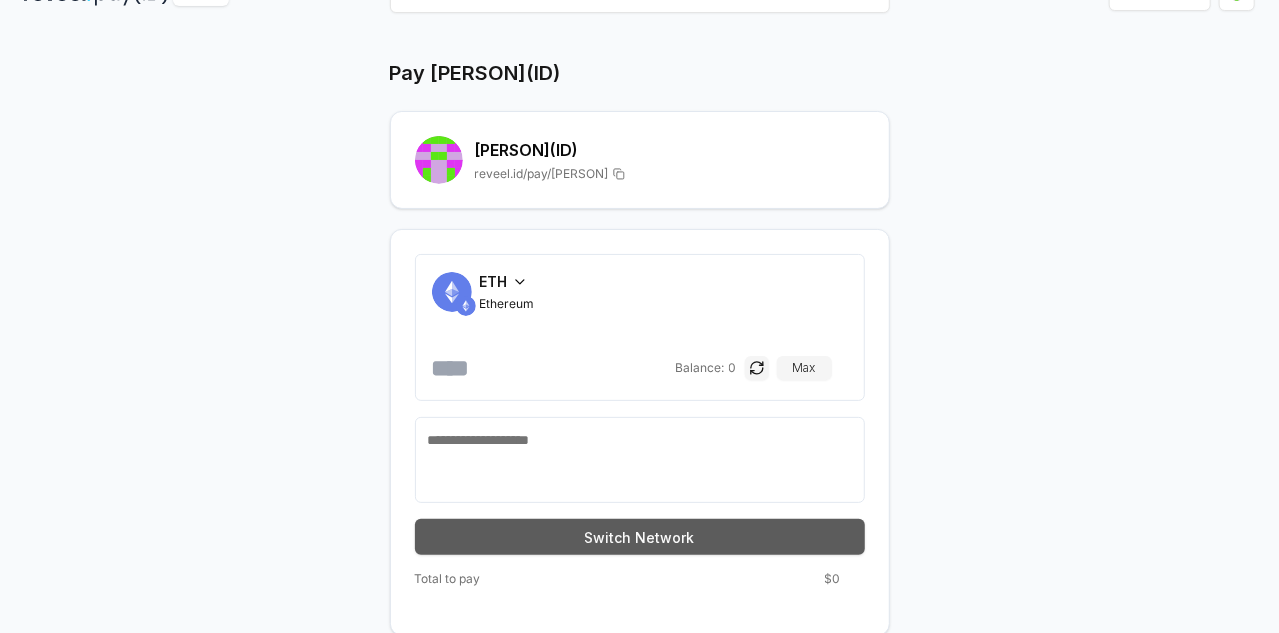 click on "Switch Network" at bounding box center (640, 537) 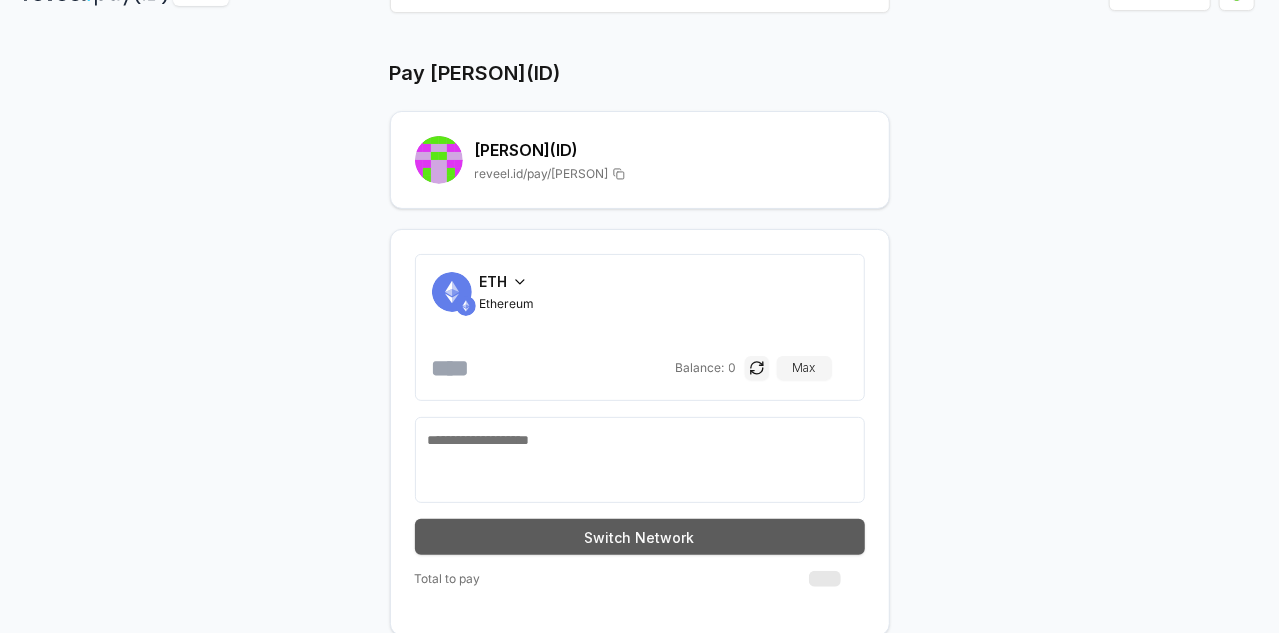 click on "Switch Network" at bounding box center [640, 537] 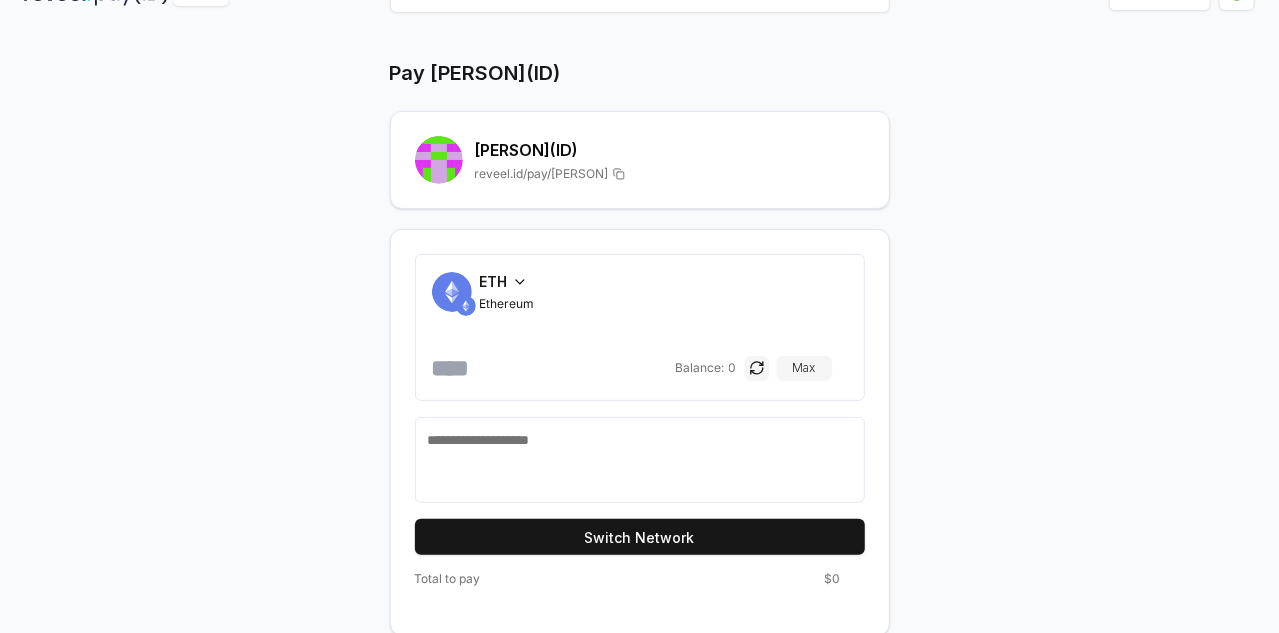 click 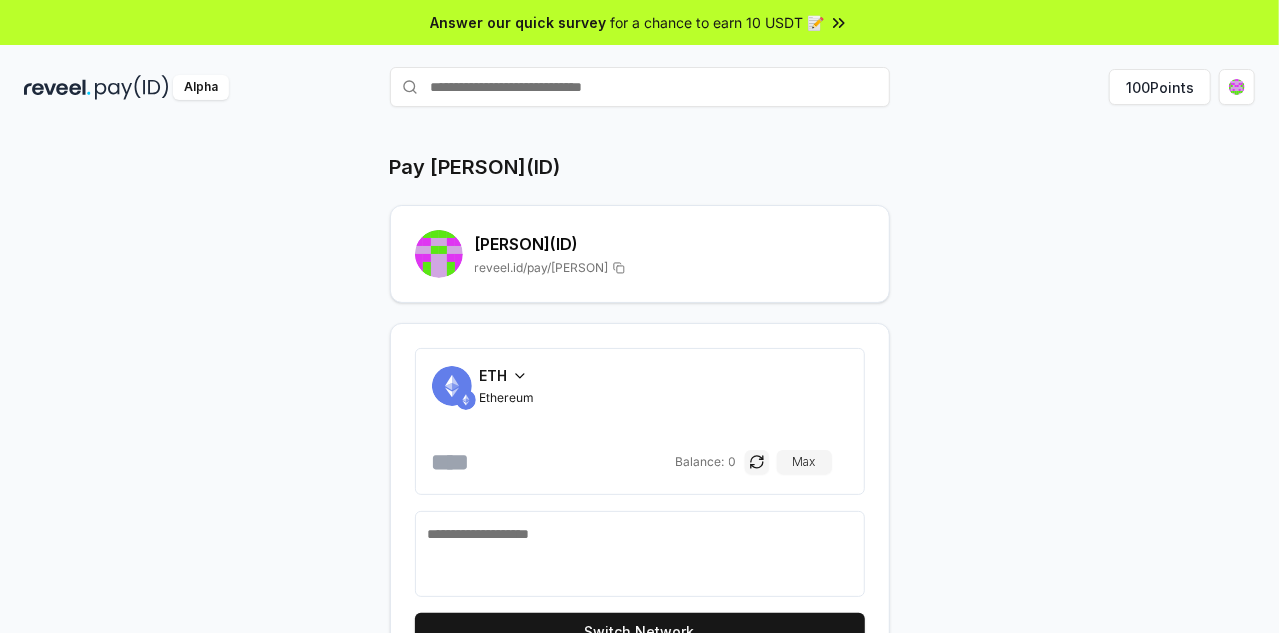 scroll, scrollTop: 94, scrollLeft: 0, axis: vertical 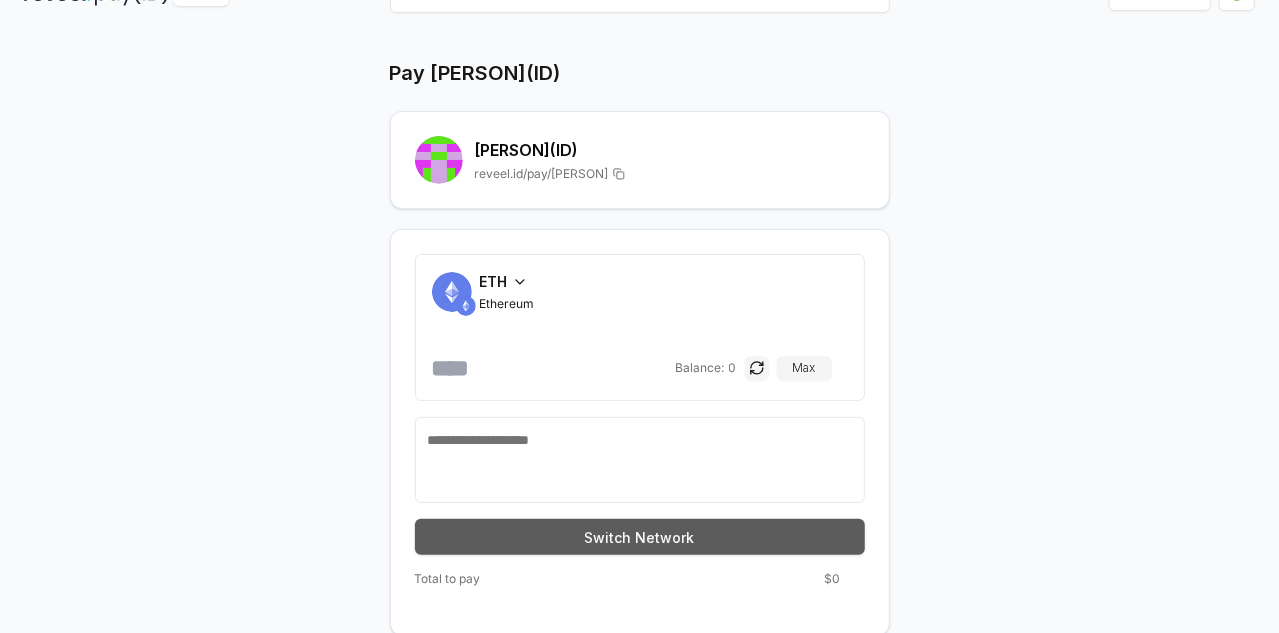 click on "Switch Network" at bounding box center [640, 537] 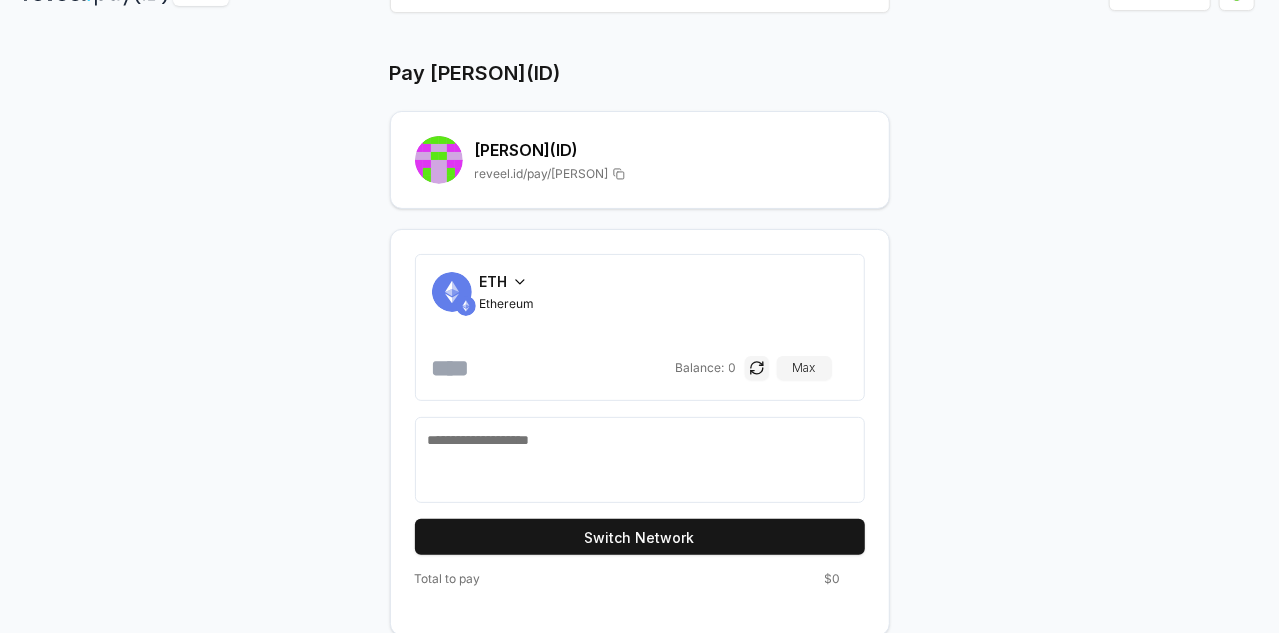 scroll, scrollTop: 0, scrollLeft: 0, axis: both 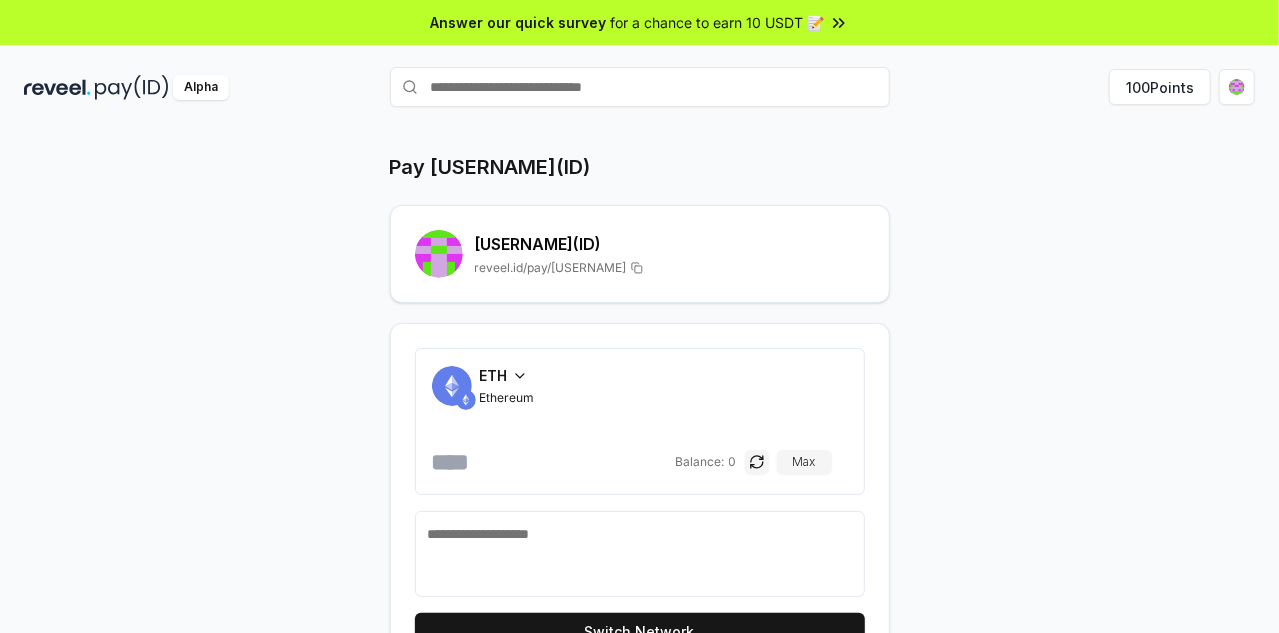 click 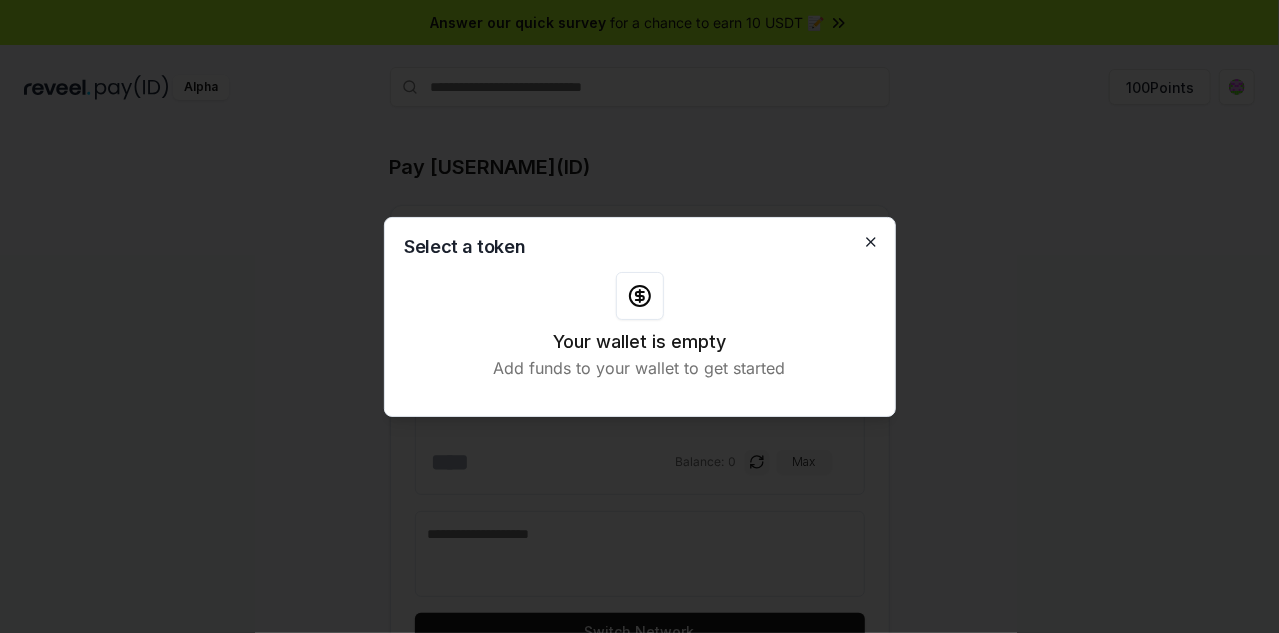 click 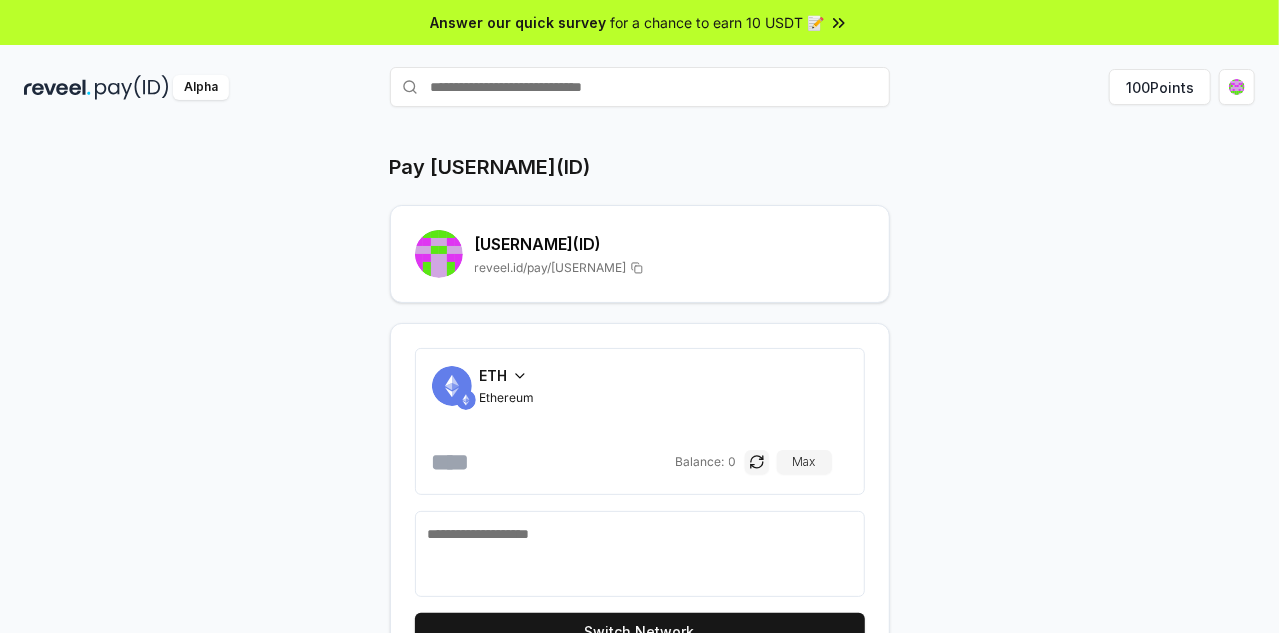 scroll, scrollTop: 94, scrollLeft: 0, axis: vertical 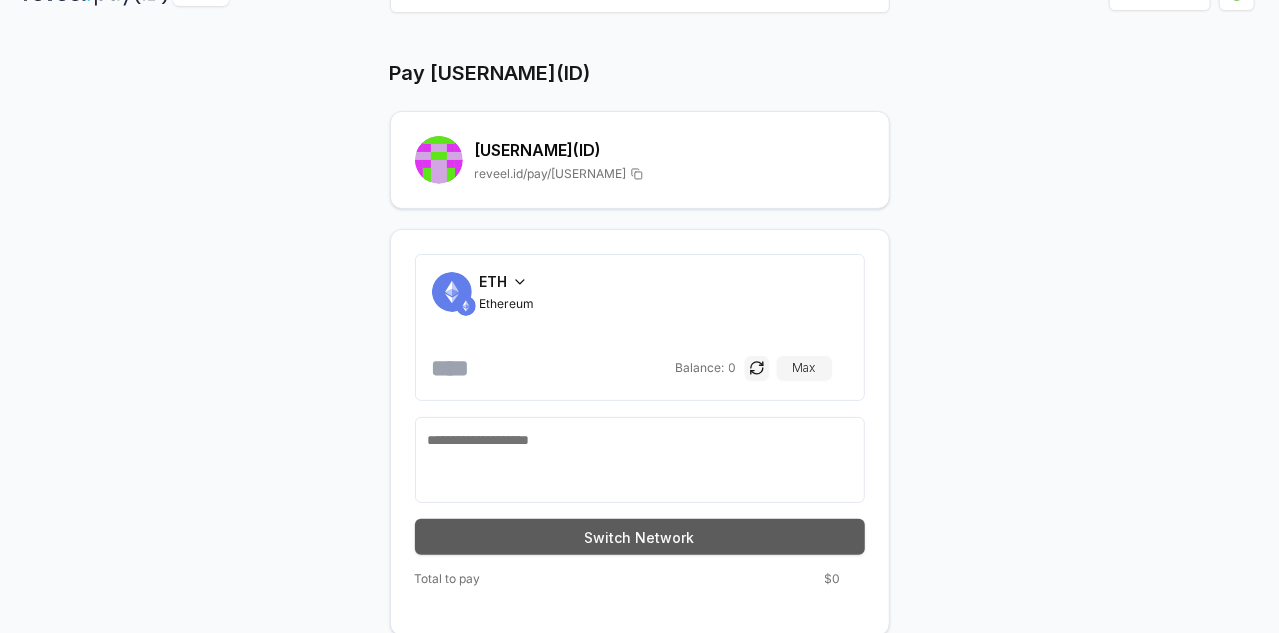 click on "Switch Network" at bounding box center (640, 537) 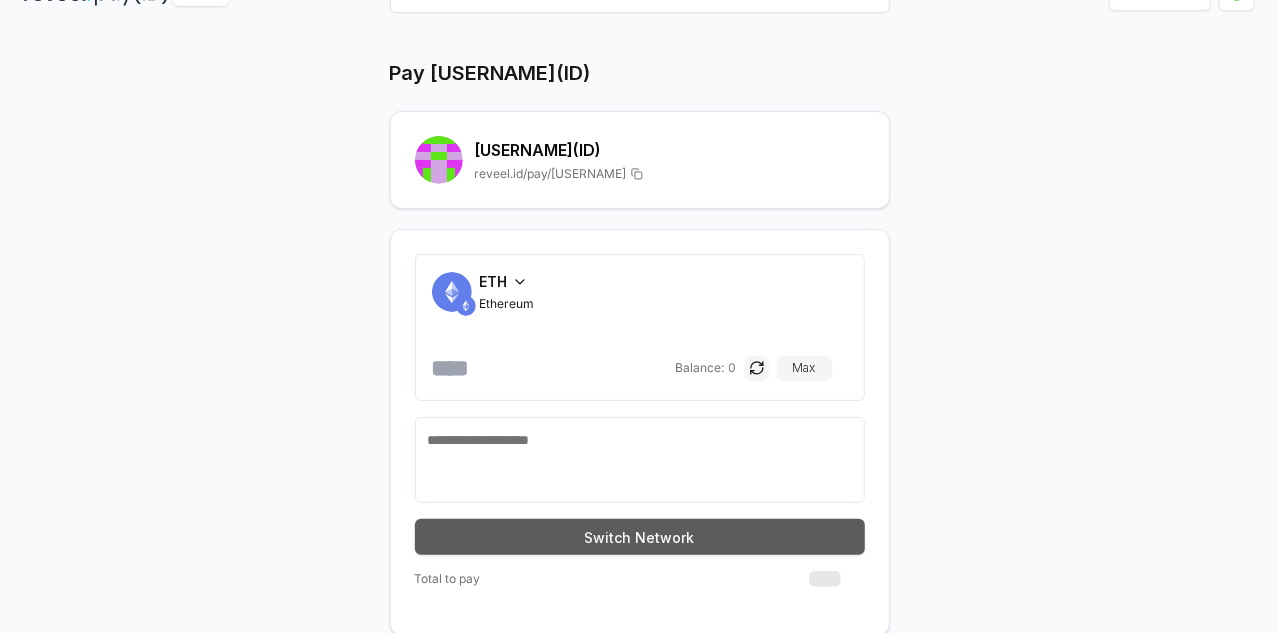 click on "Switch Network" at bounding box center (640, 537) 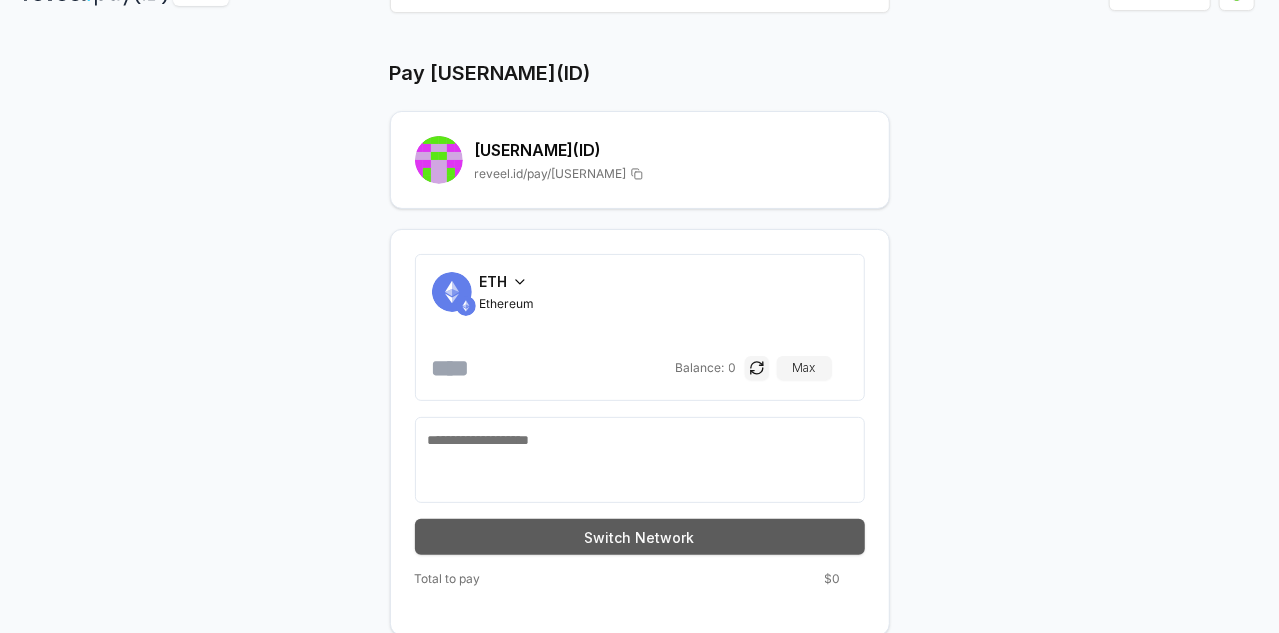 click on "Switch Network" at bounding box center (640, 537) 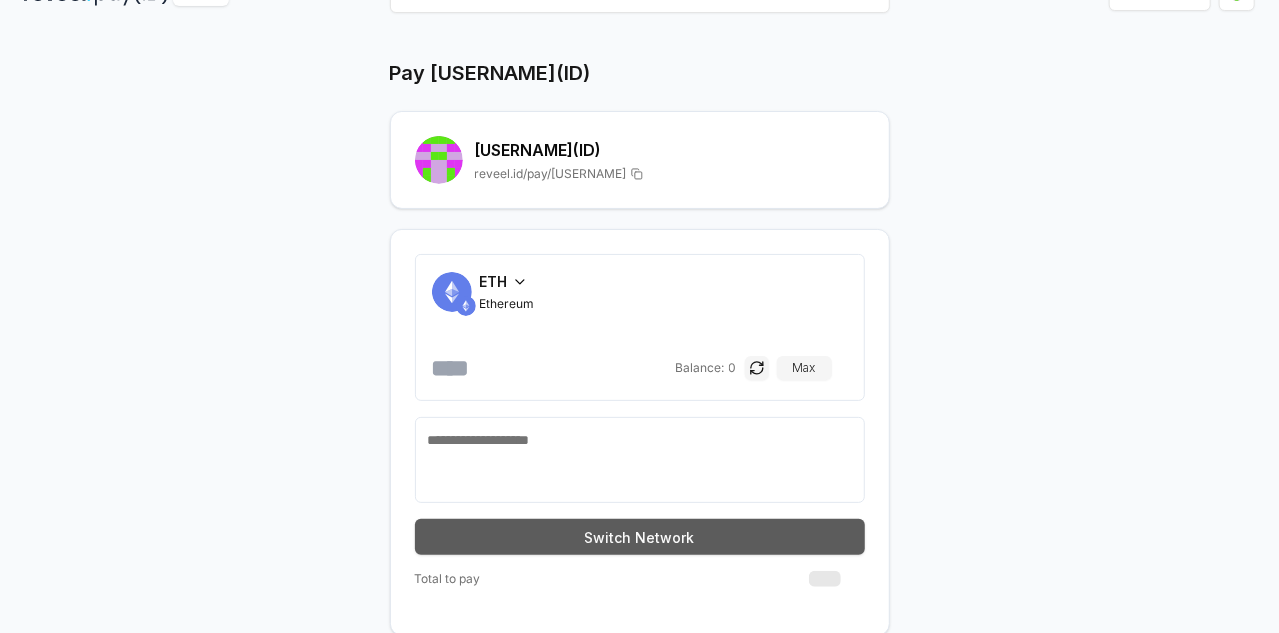 click on "Switch Network" at bounding box center (640, 537) 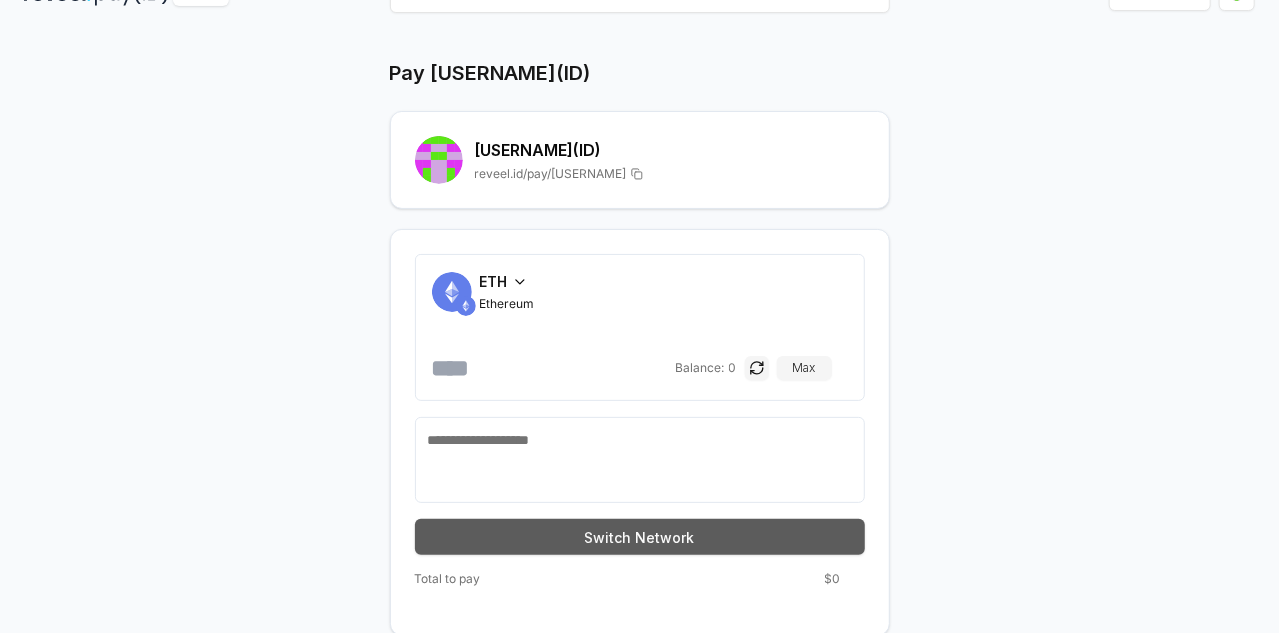 click on "Switch Network" at bounding box center (640, 537) 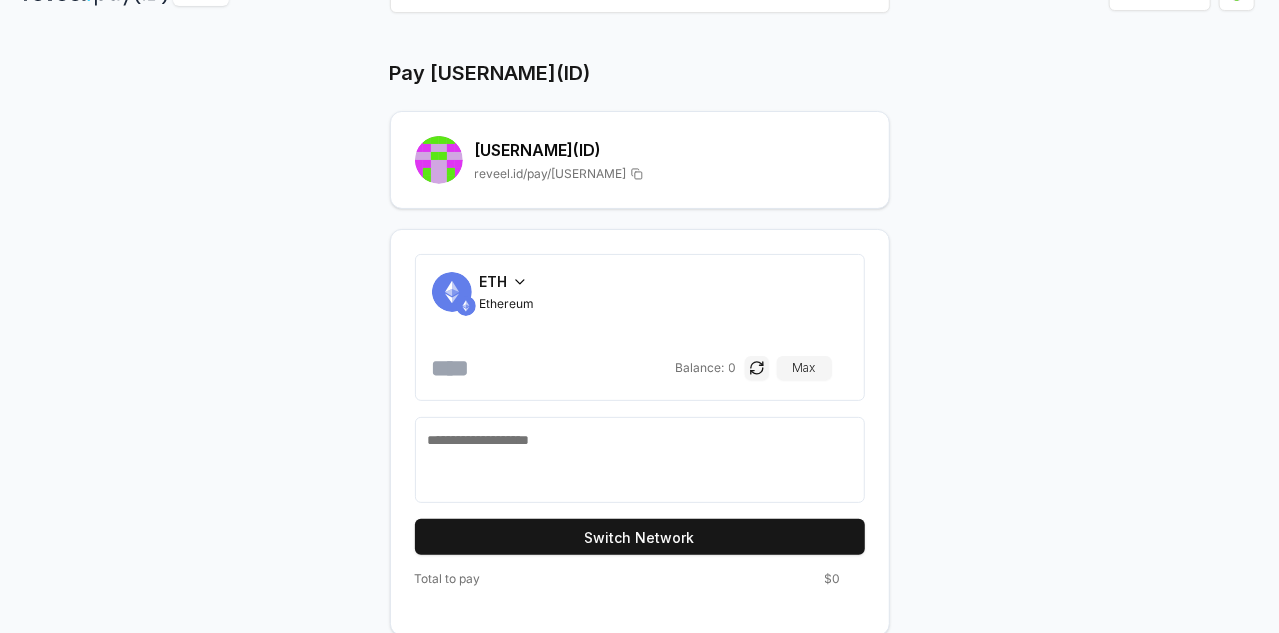 scroll, scrollTop: 0, scrollLeft: 0, axis: both 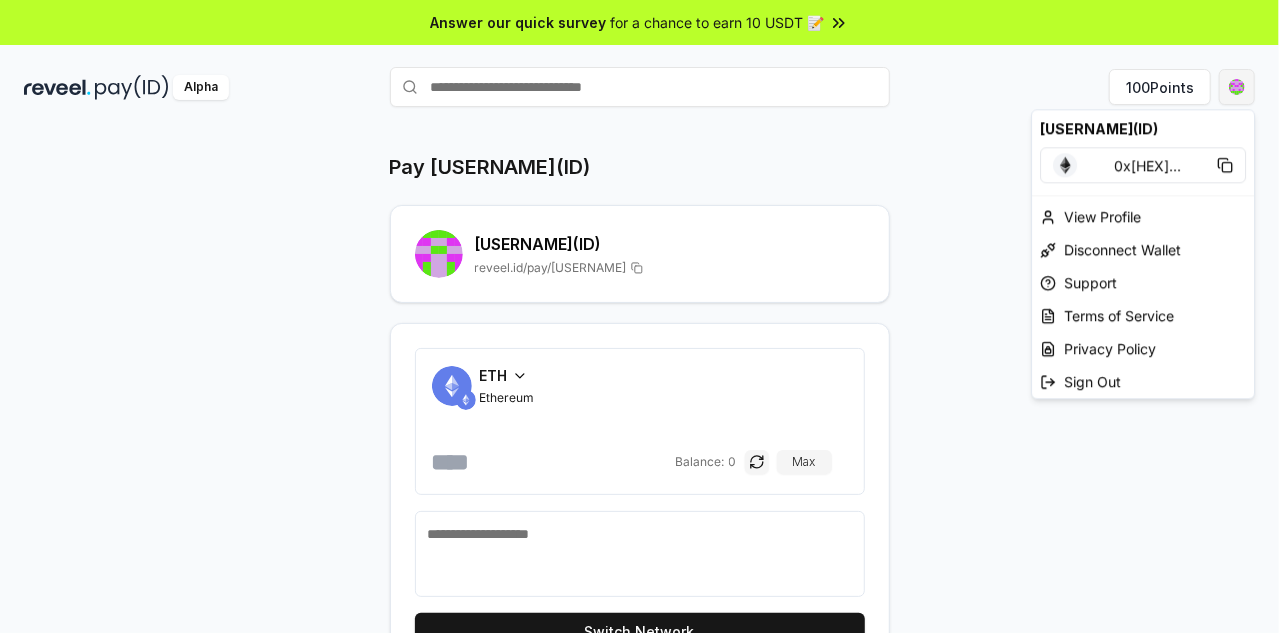 click on "Answer our quick survey for a chance to earn 10 USDT 📝 Alpha   100  Points Pay jaywick(ID) jaywick (ID) reveel.id/pay/jaywick ETH Ethereum Balance: 0 Max Switch Network Total to pay $0 shikdora(ID)   0x99d1Ed0CC78a ...     View Profile   Disconnect Wallet   Support   Terms of Service   Privacy Policy   Sign Out" at bounding box center [639, 316] 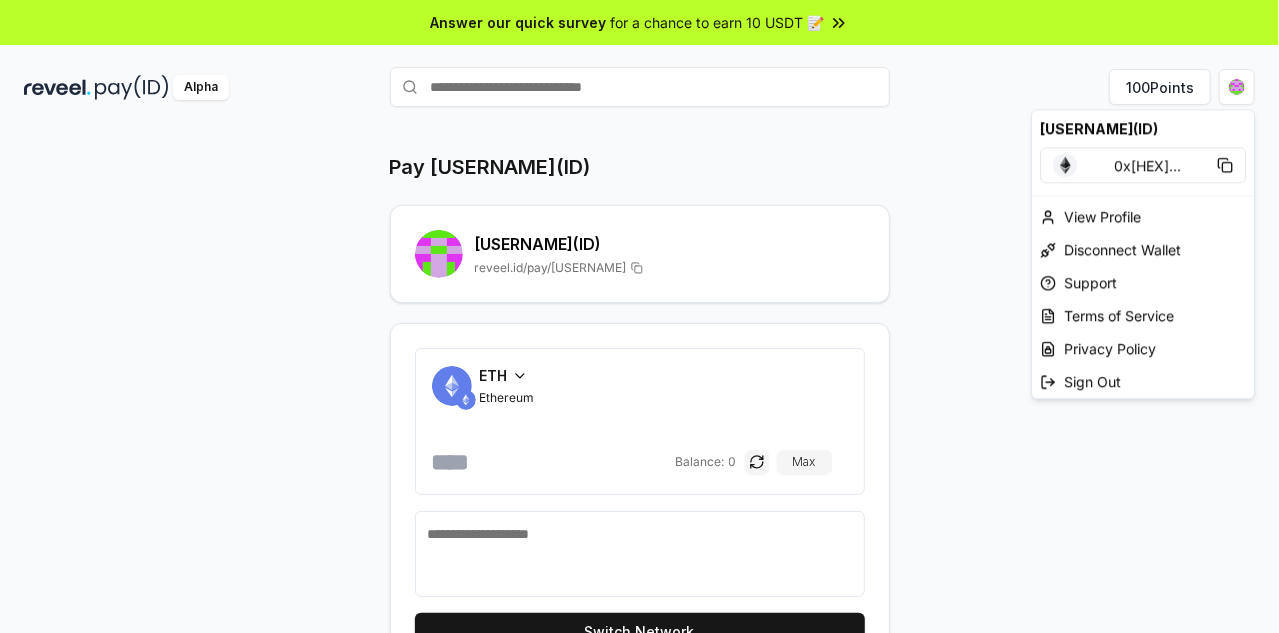 click on "0x99d1Ed0CC78a ..." at bounding box center [1143, 165] 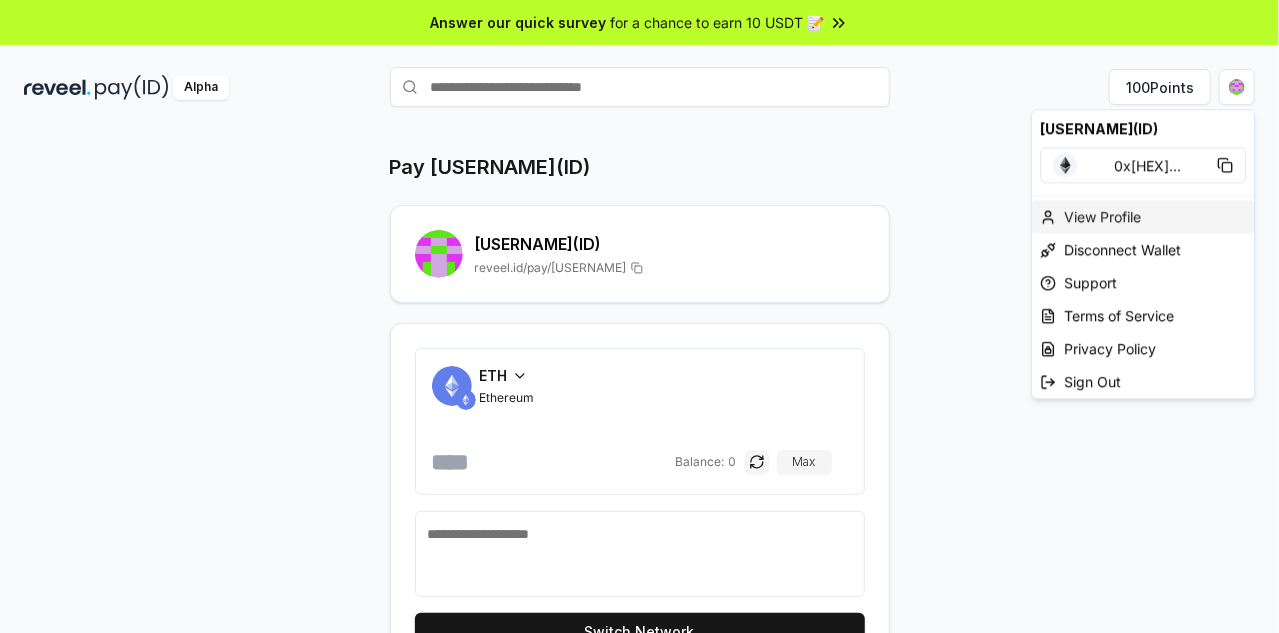 click on "View Profile" at bounding box center (1143, 216) 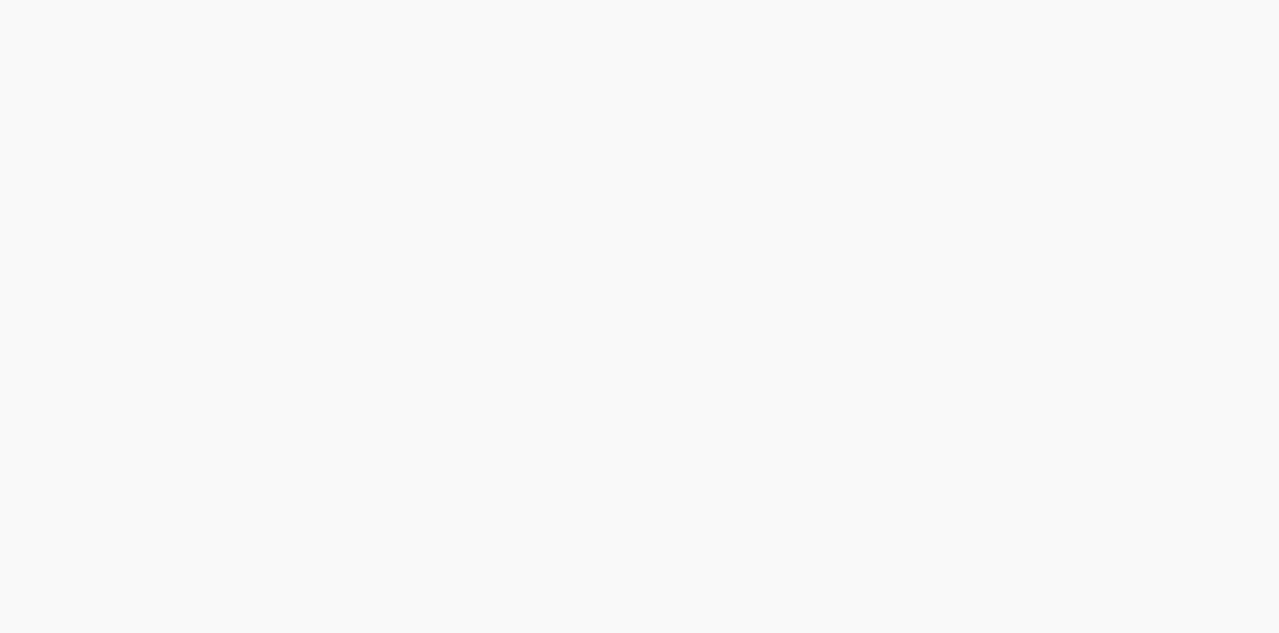 scroll, scrollTop: 0, scrollLeft: 0, axis: both 